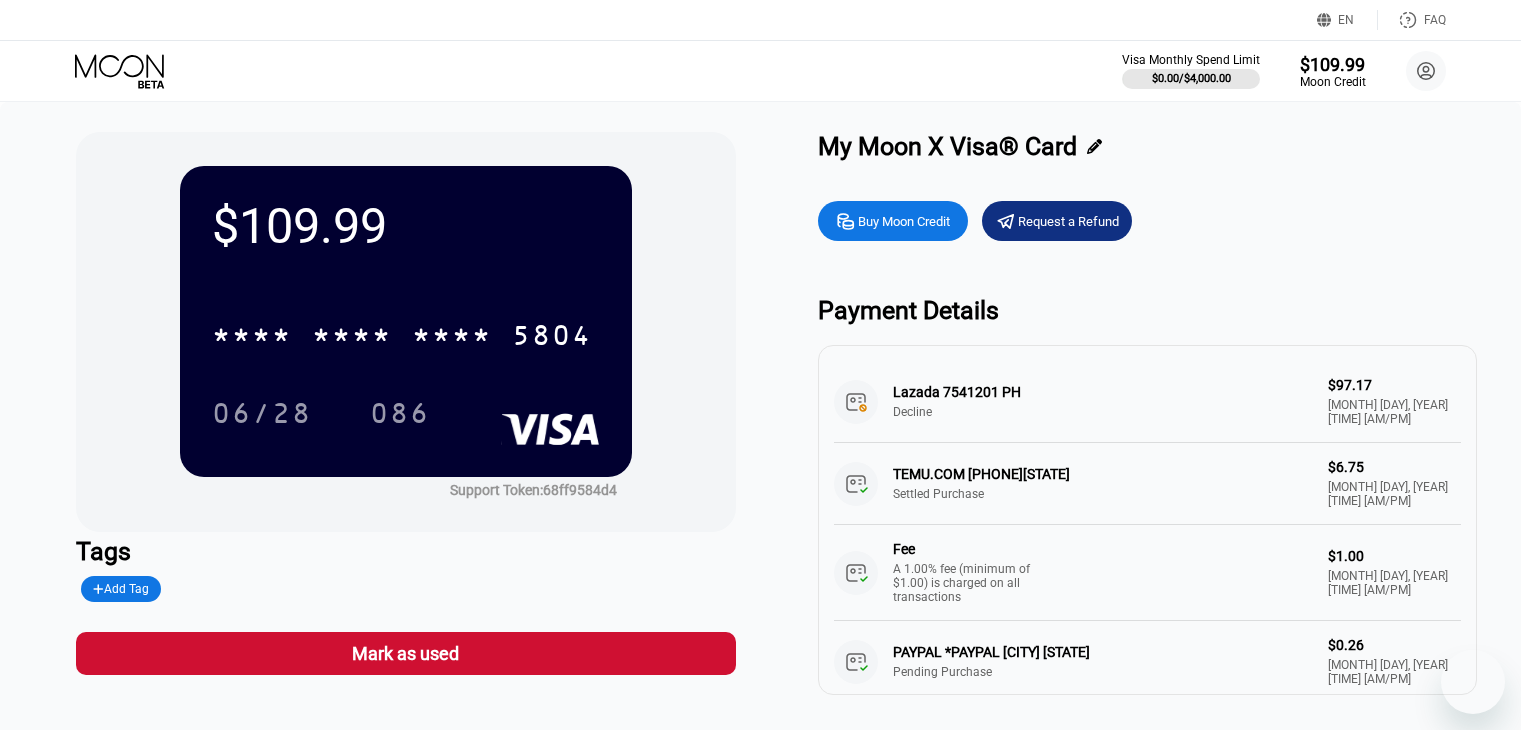scroll, scrollTop: 0, scrollLeft: 0, axis: both 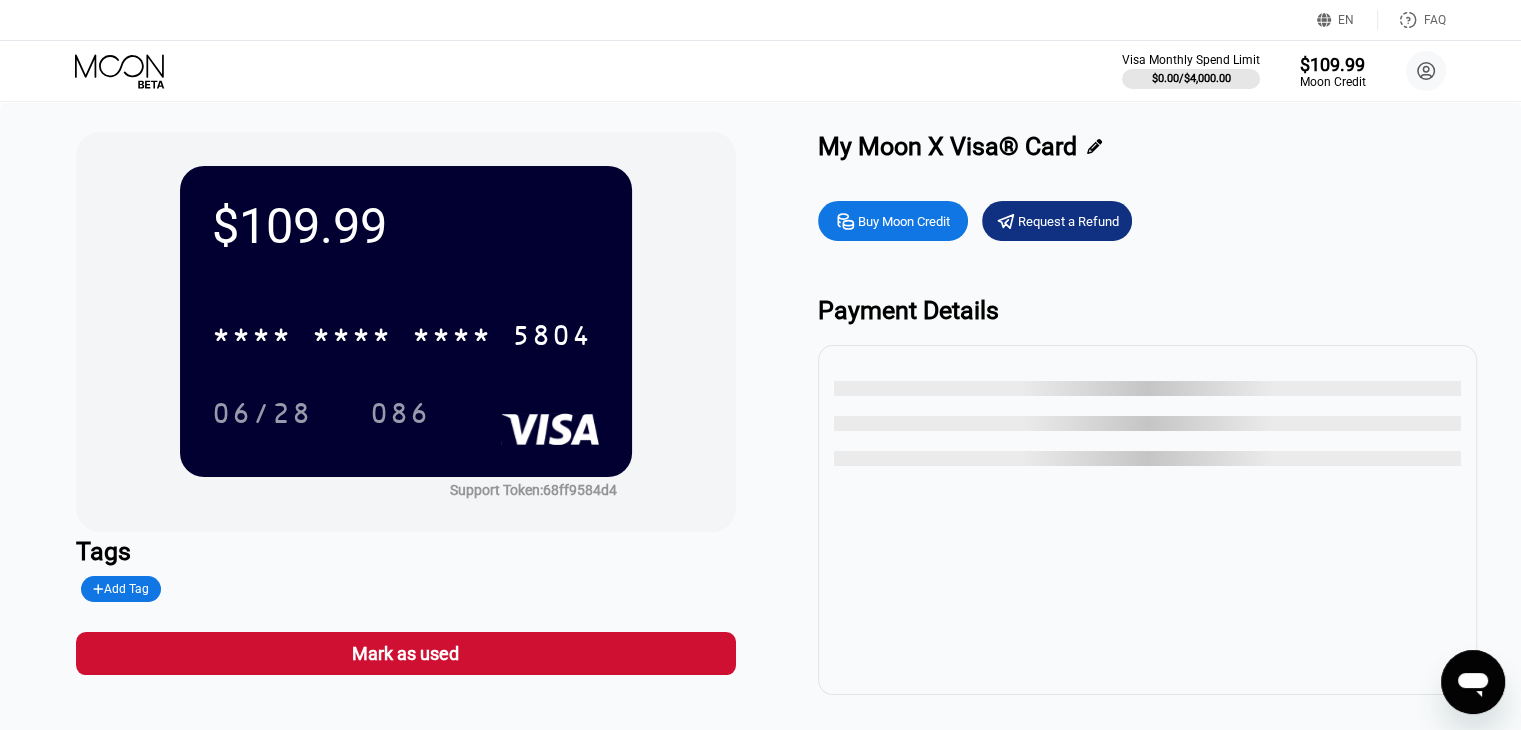 click on "$109.99" at bounding box center (406, 226) 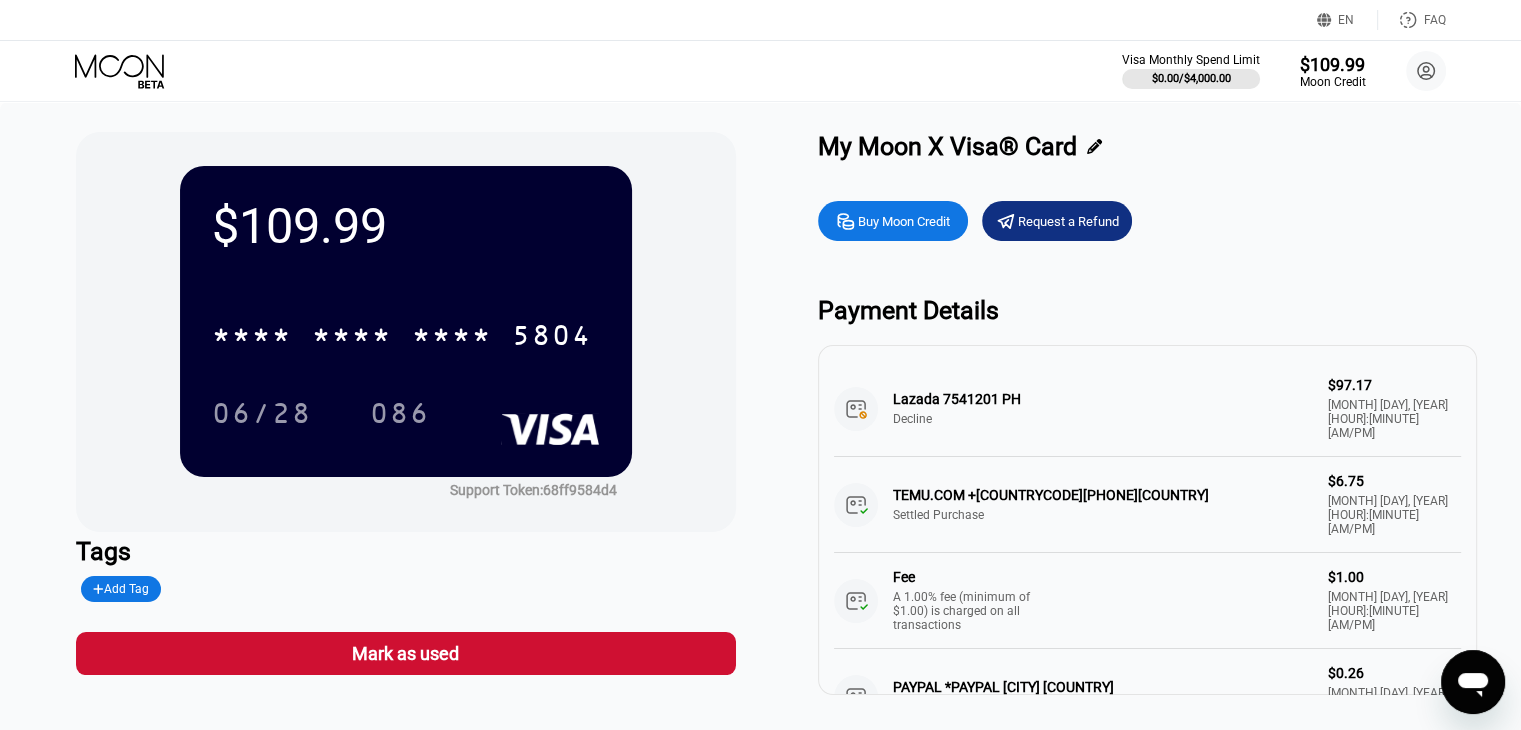 click on "$109.99" at bounding box center (406, 226) 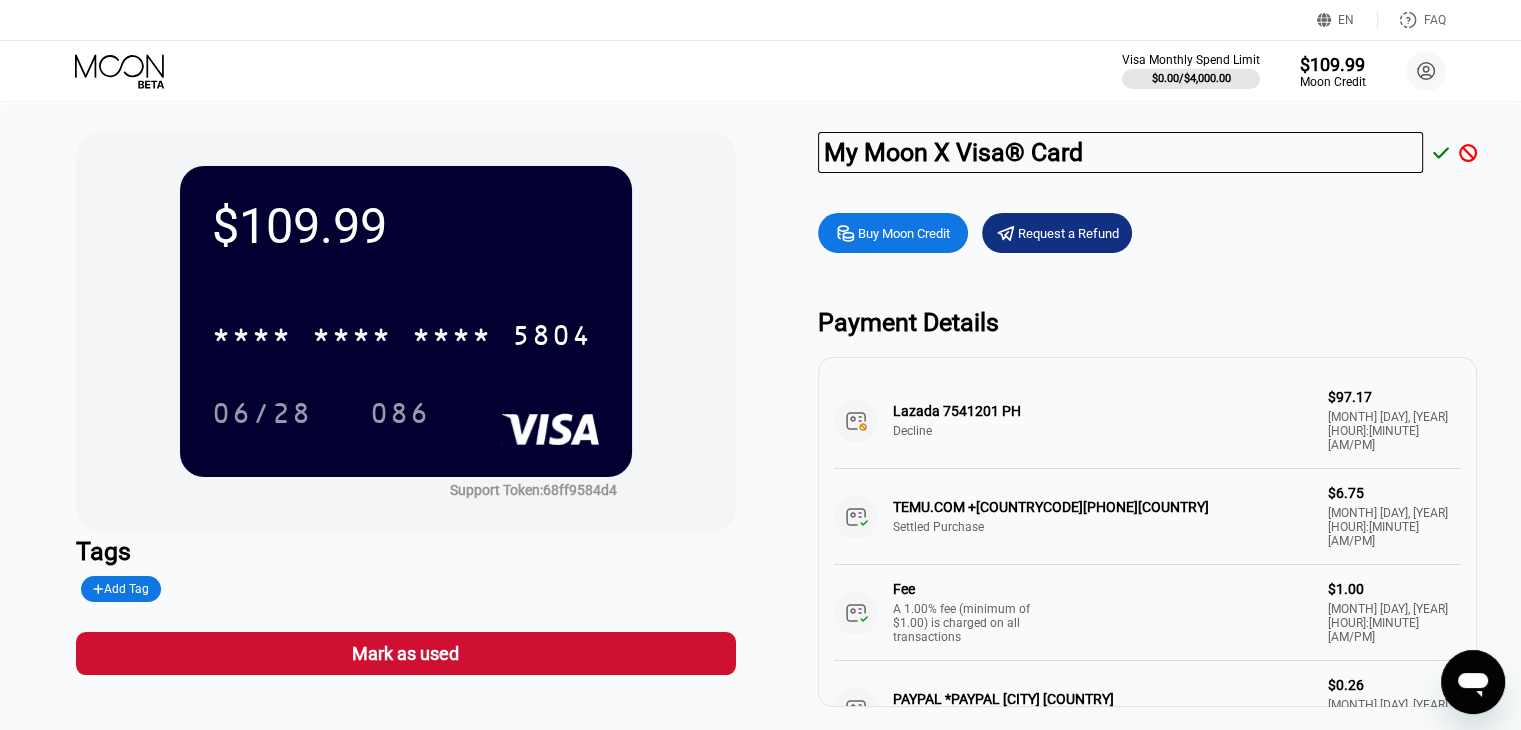 click on "$109.99 * * * * * * * * * * * * 5804 06/28 086 Support Token:  68ff9584d4" at bounding box center (405, 332) 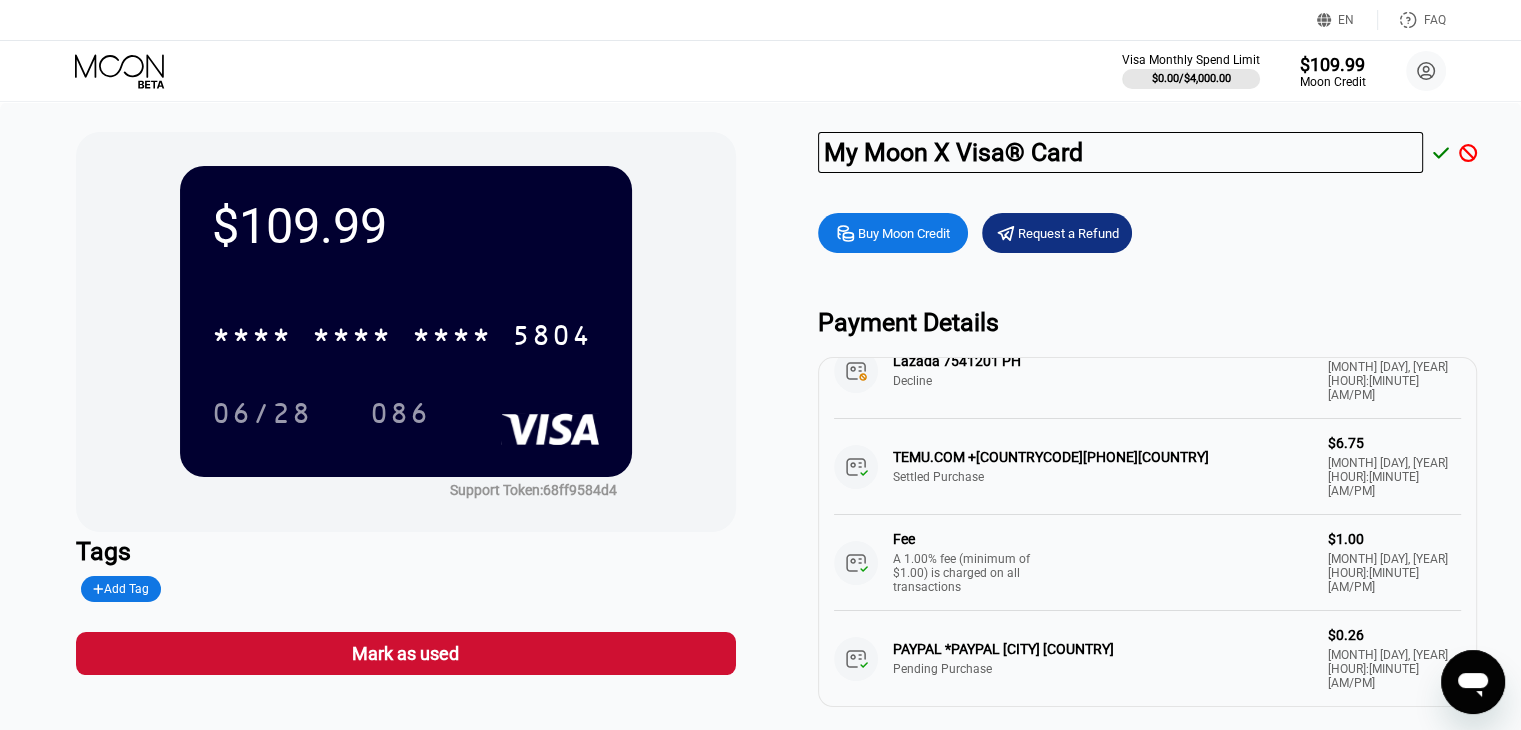 scroll, scrollTop: 135, scrollLeft: 0, axis: vertical 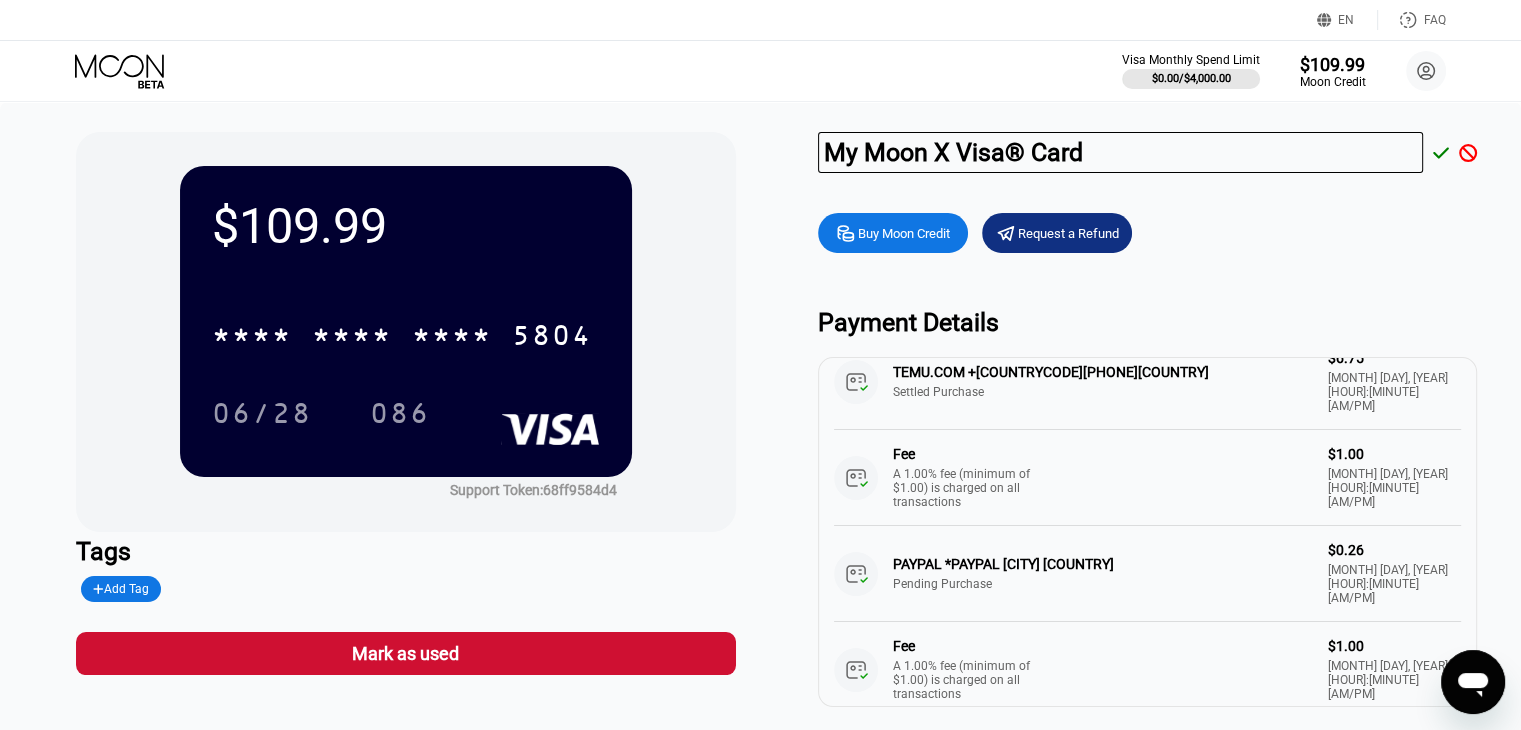 click on "EN Language Select an item Save FAQ" at bounding box center (760, 20) 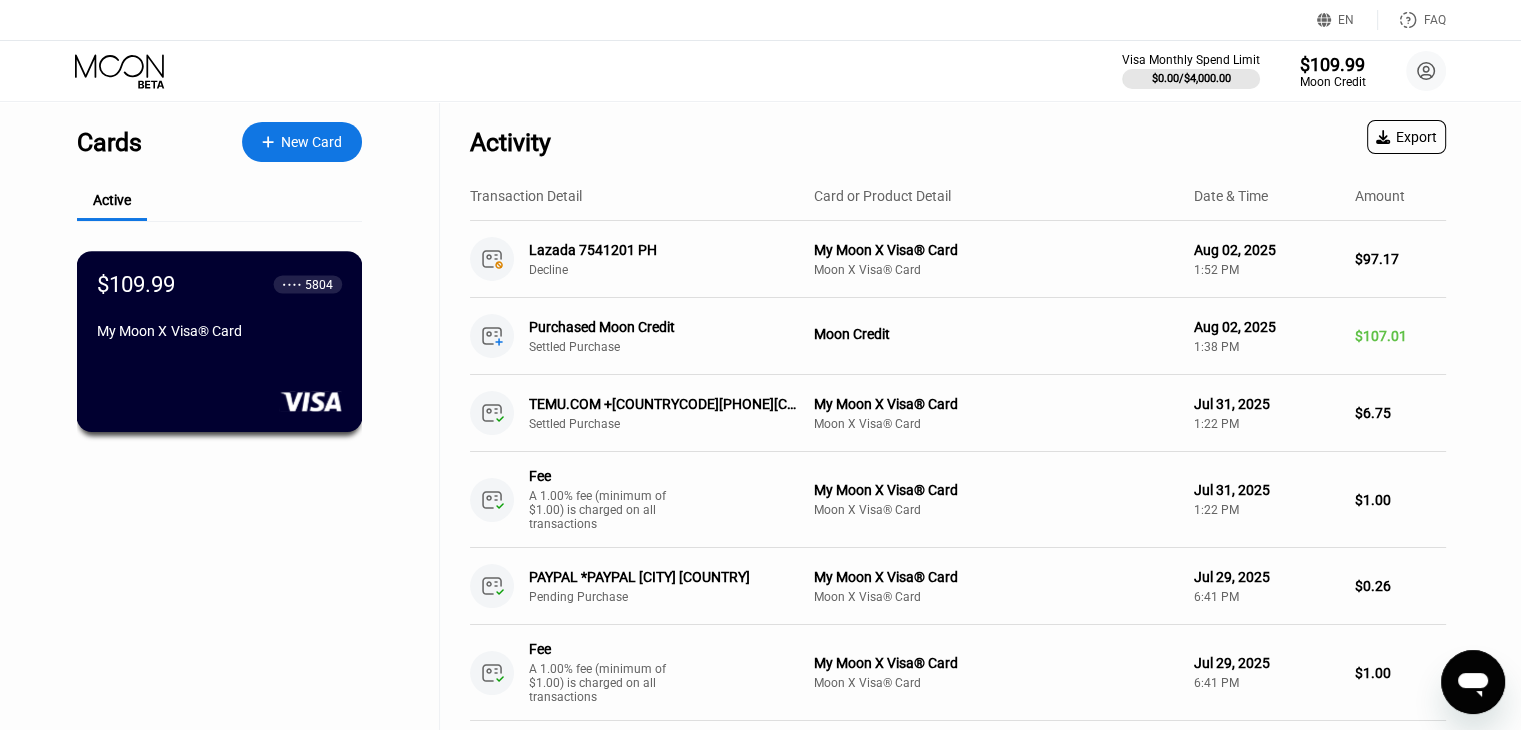 click on "5804" at bounding box center [319, 284] 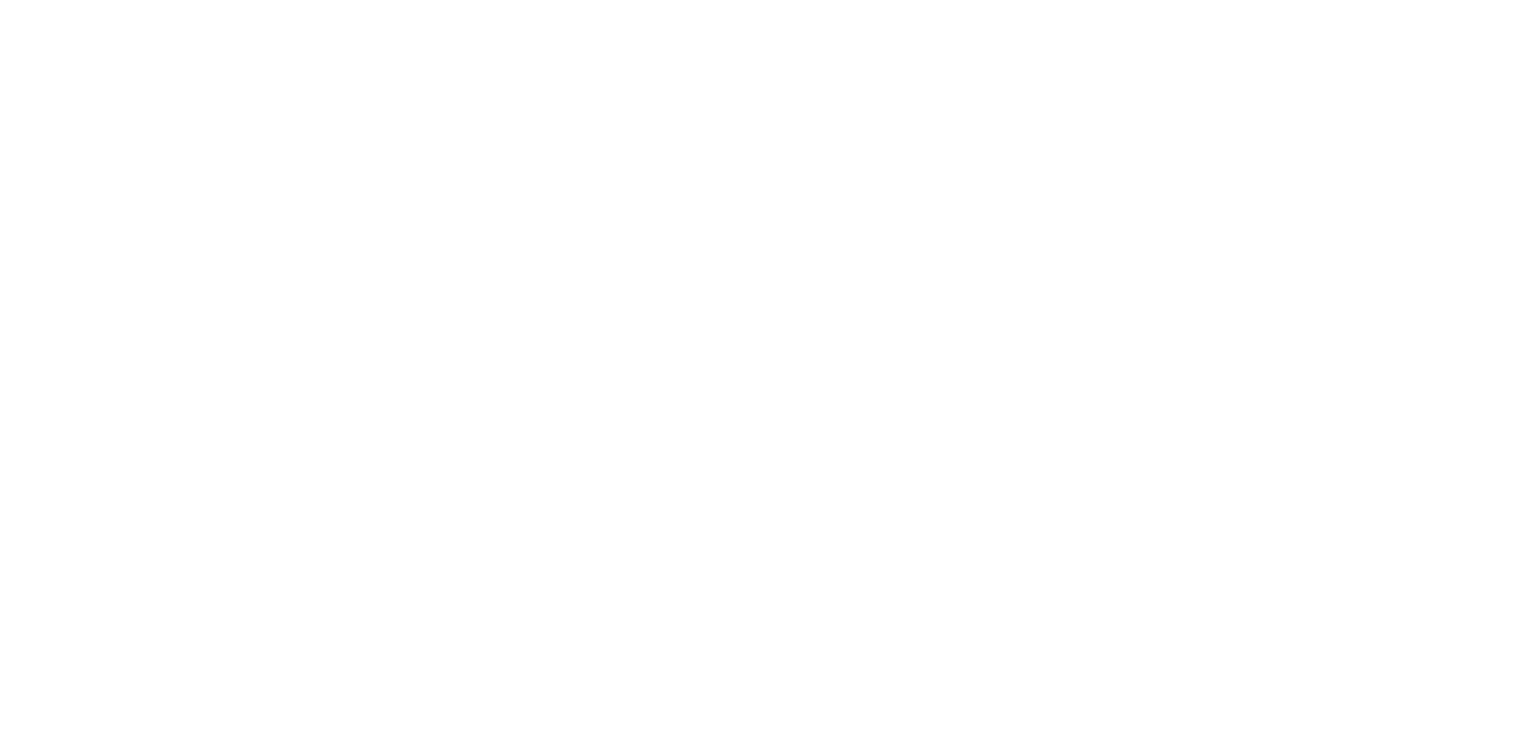 scroll, scrollTop: 0, scrollLeft: 0, axis: both 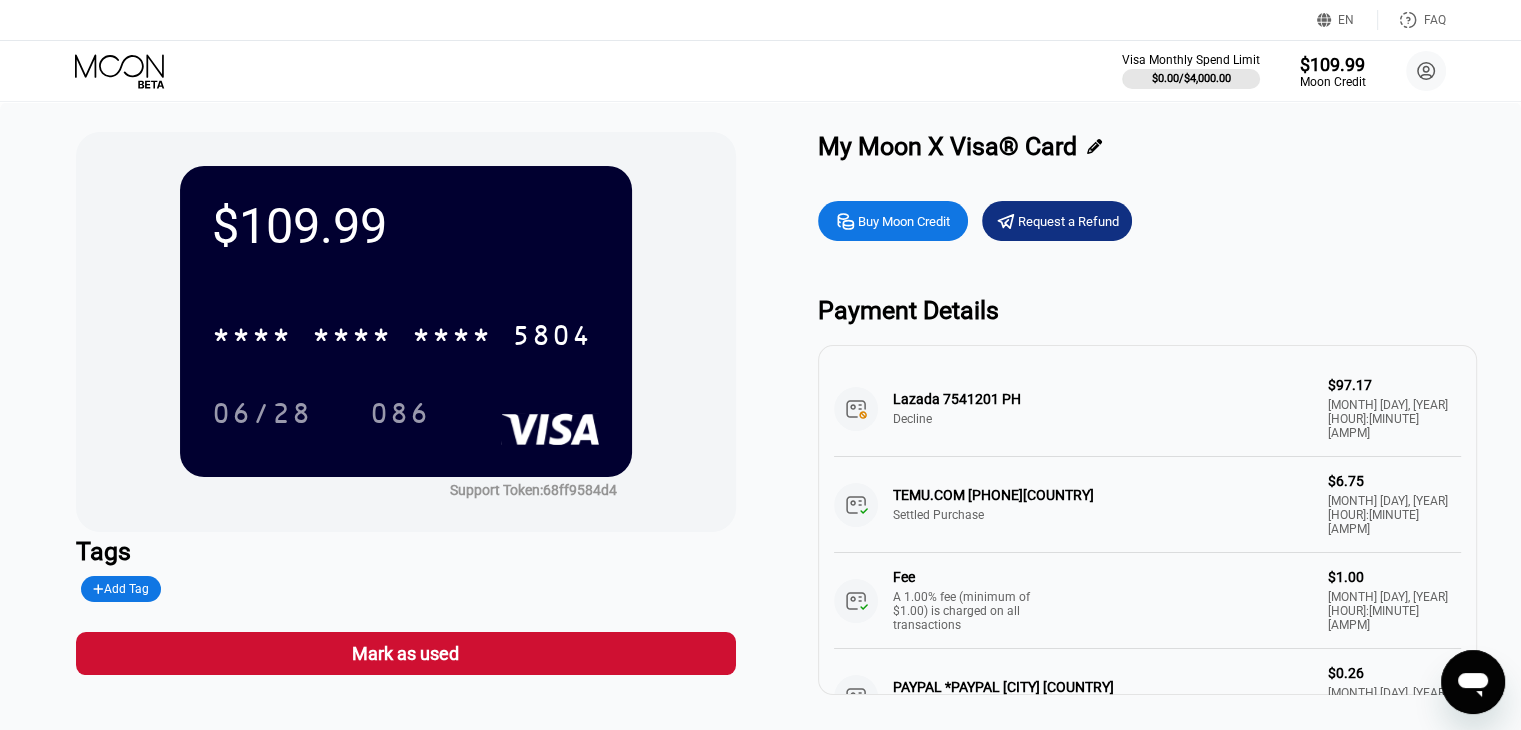click on "EN Language Select an item Save FAQ" at bounding box center (760, 20) 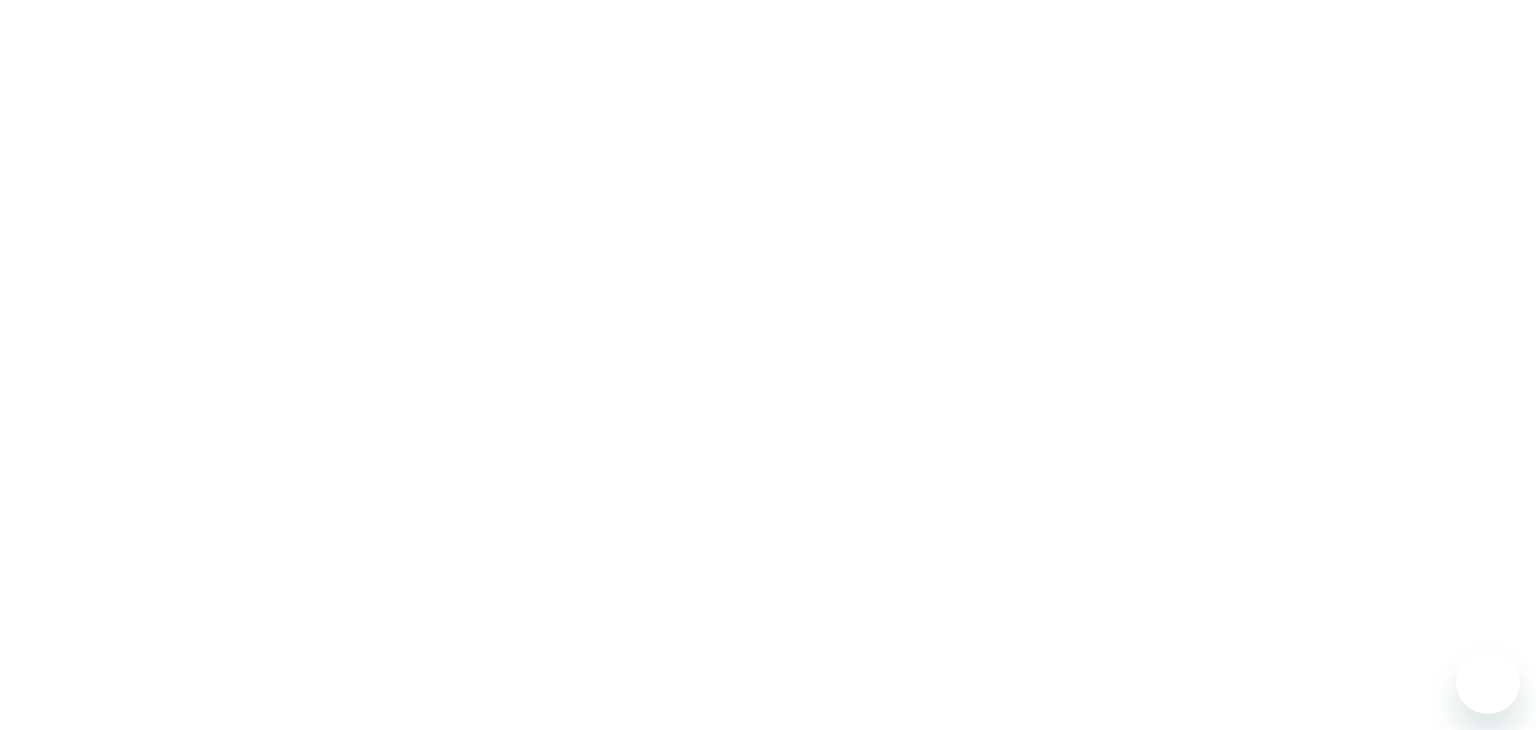 scroll, scrollTop: 0, scrollLeft: 0, axis: both 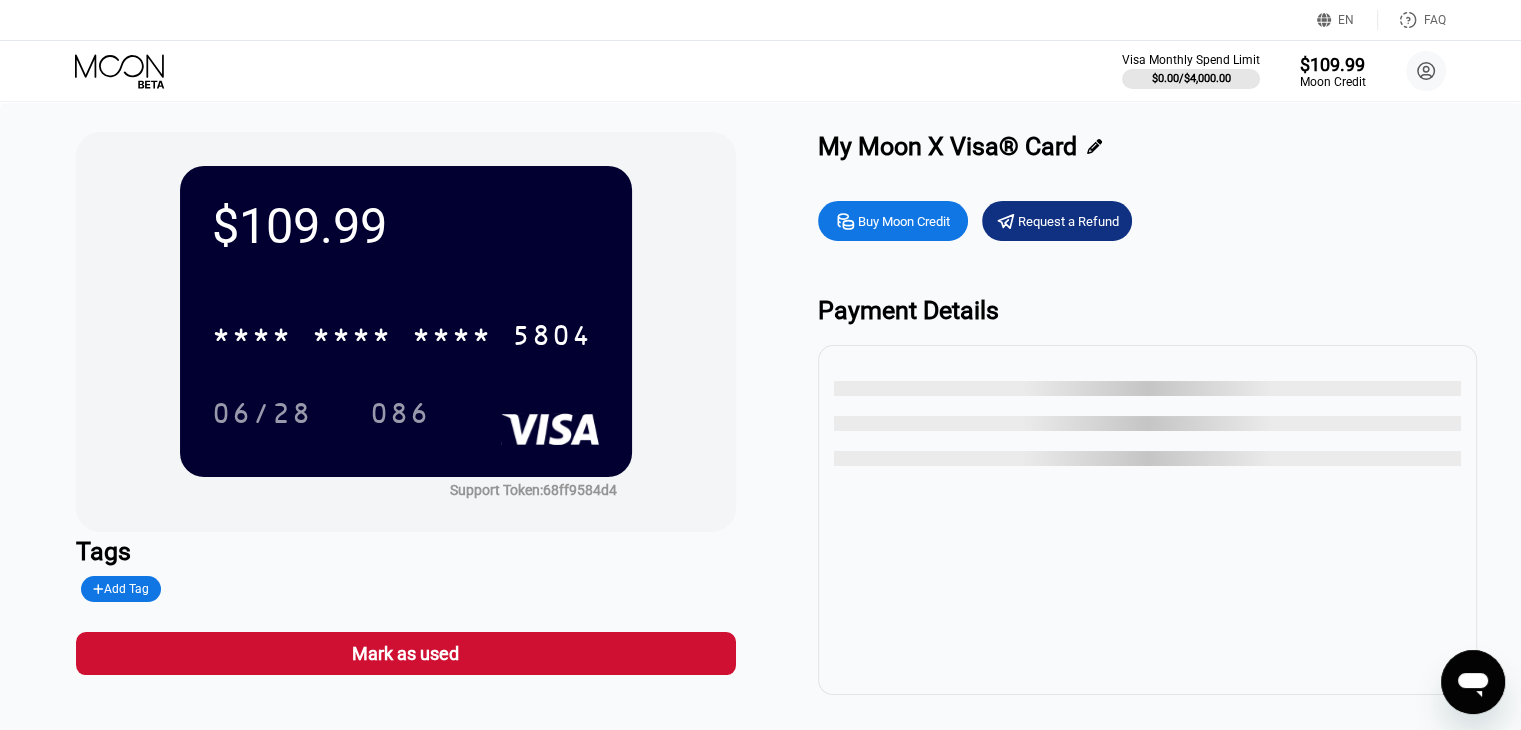 click on "$109.99" at bounding box center (406, 226) 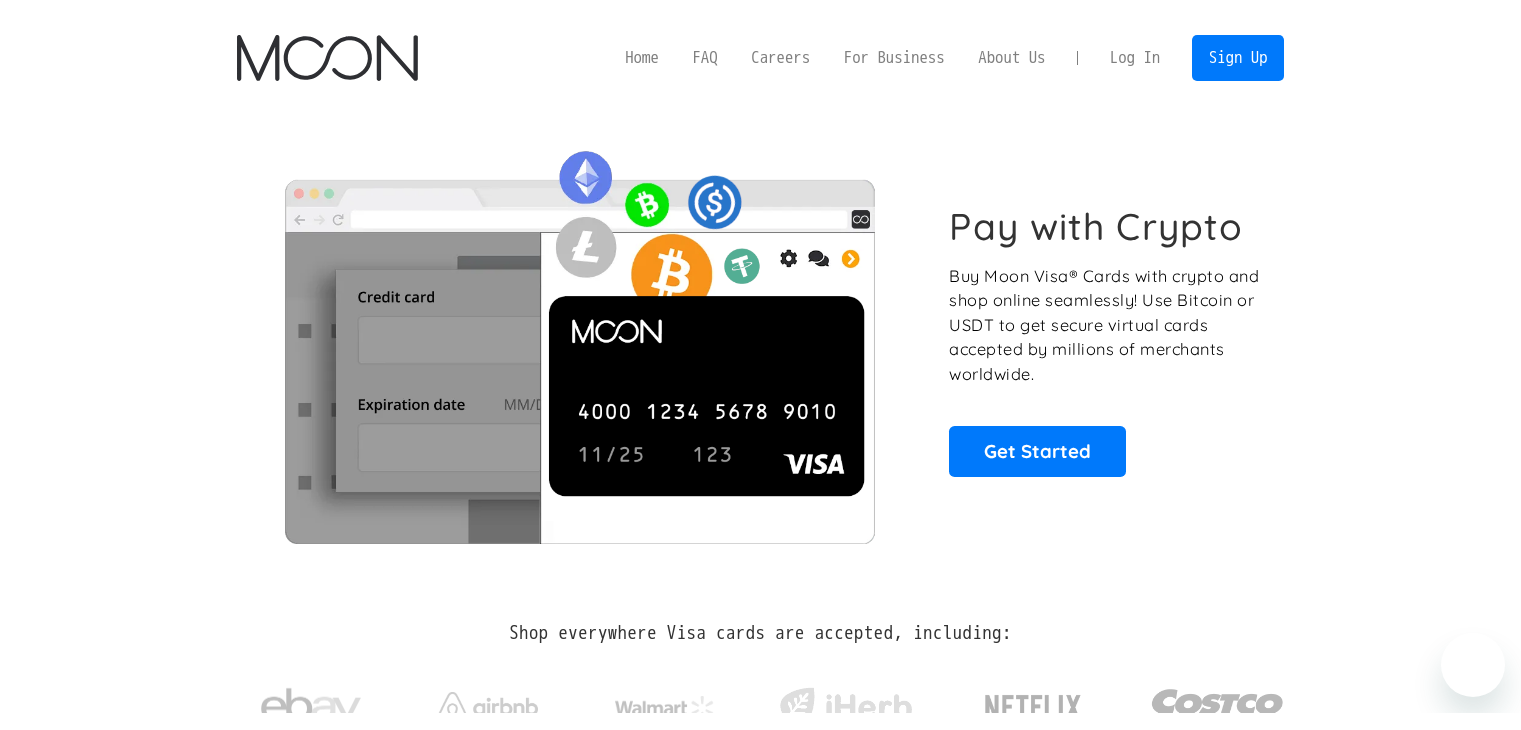 scroll, scrollTop: 0, scrollLeft: 0, axis: both 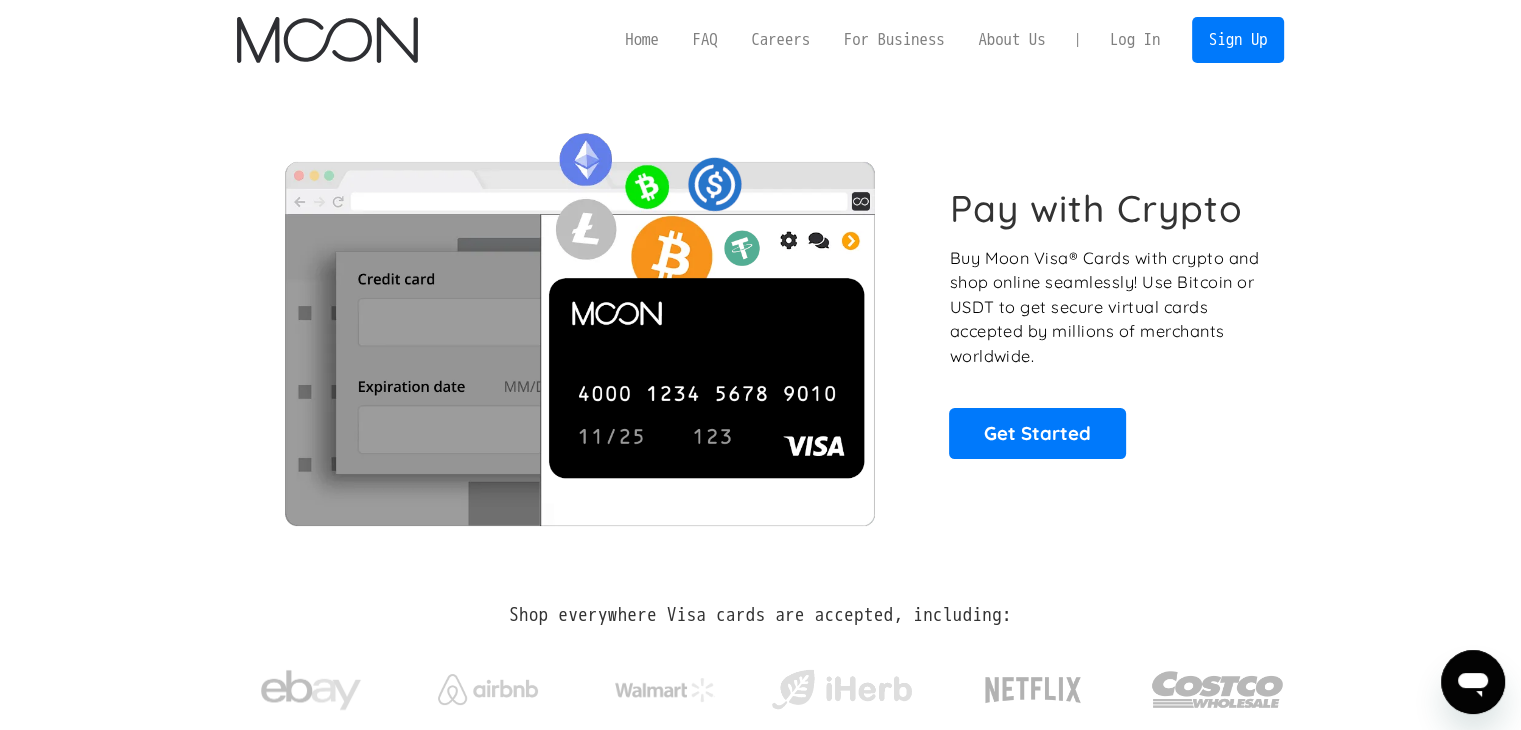 click on "Log In" at bounding box center [1135, 40] 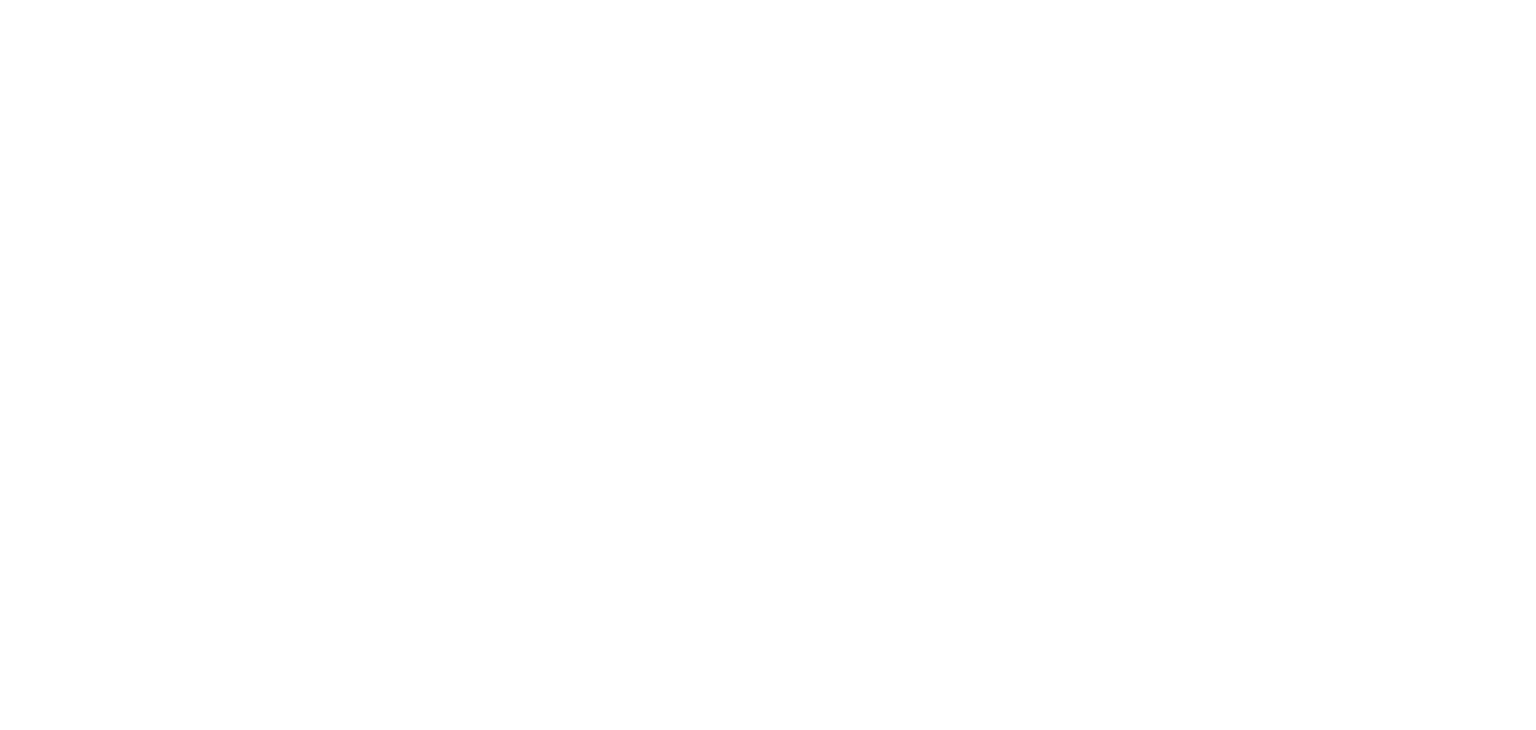 scroll, scrollTop: 0, scrollLeft: 0, axis: both 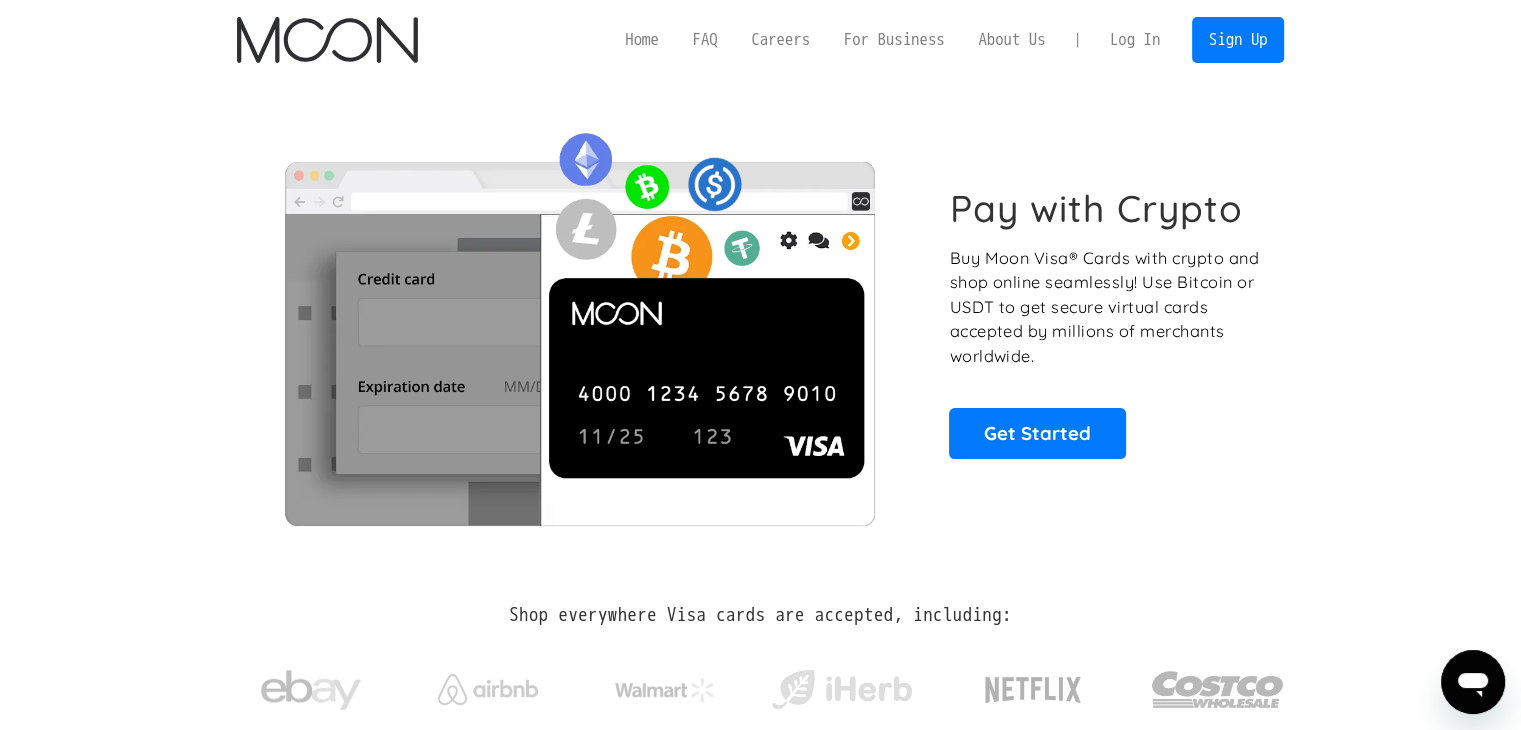 click on "Log In" at bounding box center [1135, 40] 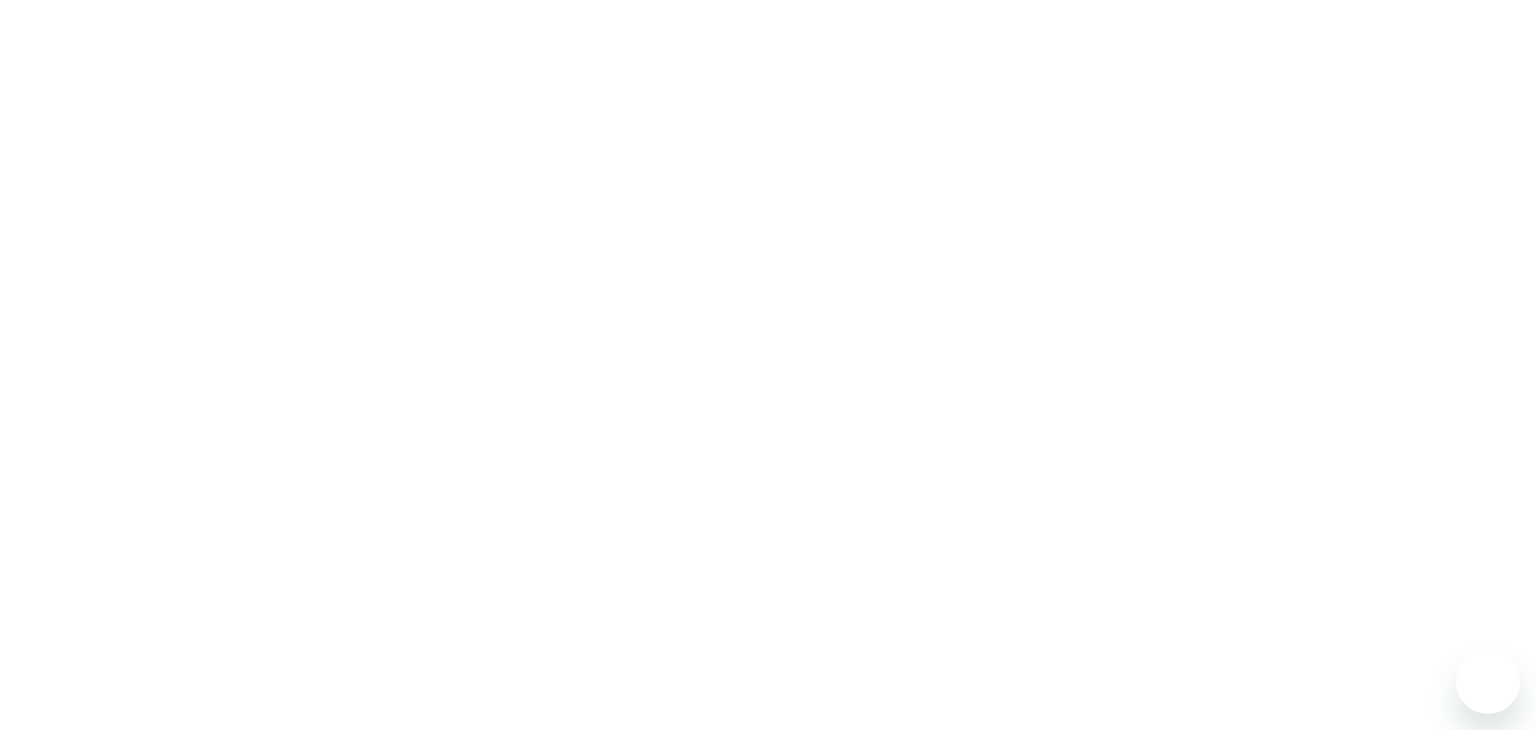 scroll, scrollTop: 0, scrollLeft: 0, axis: both 